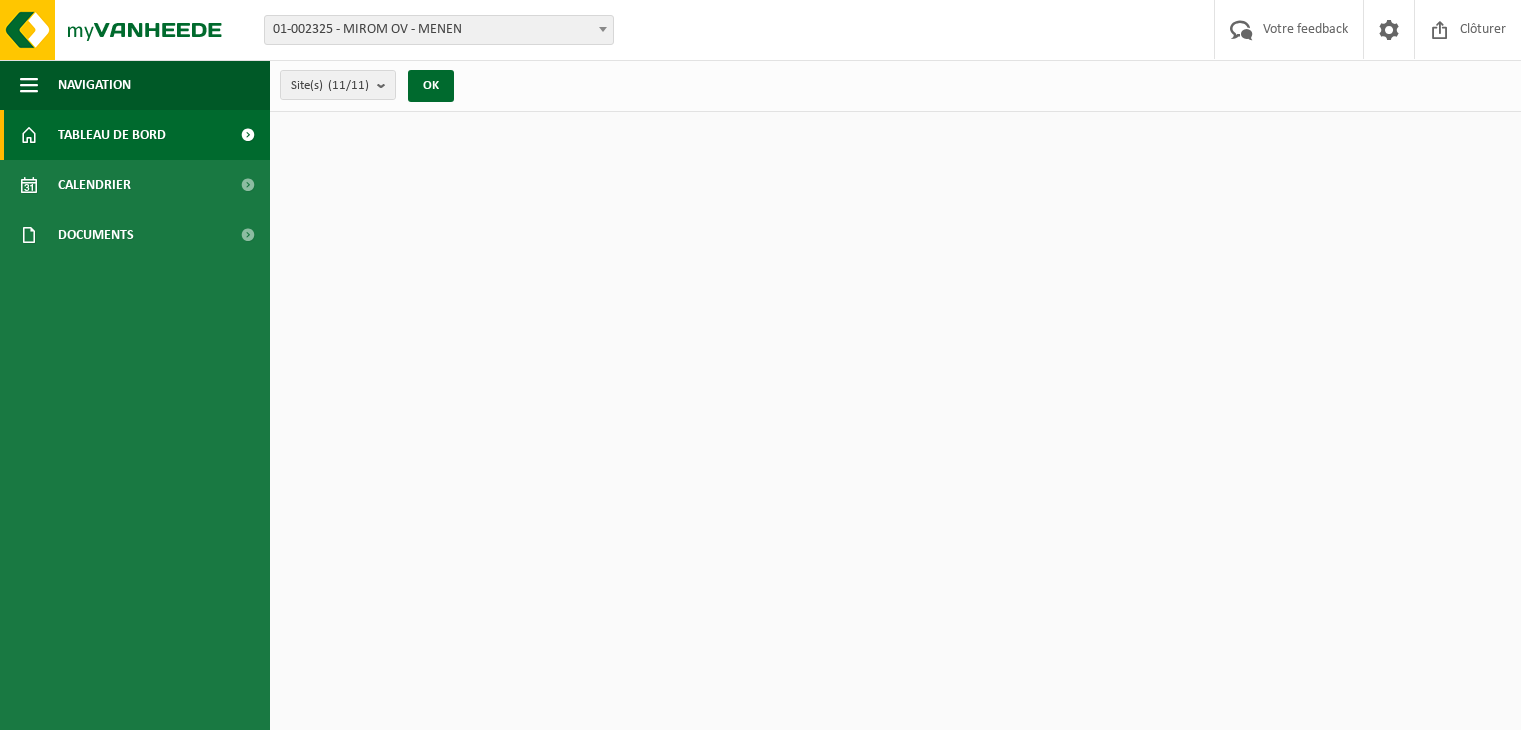 scroll, scrollTop: 0, scrollLeft: 0, axis: both 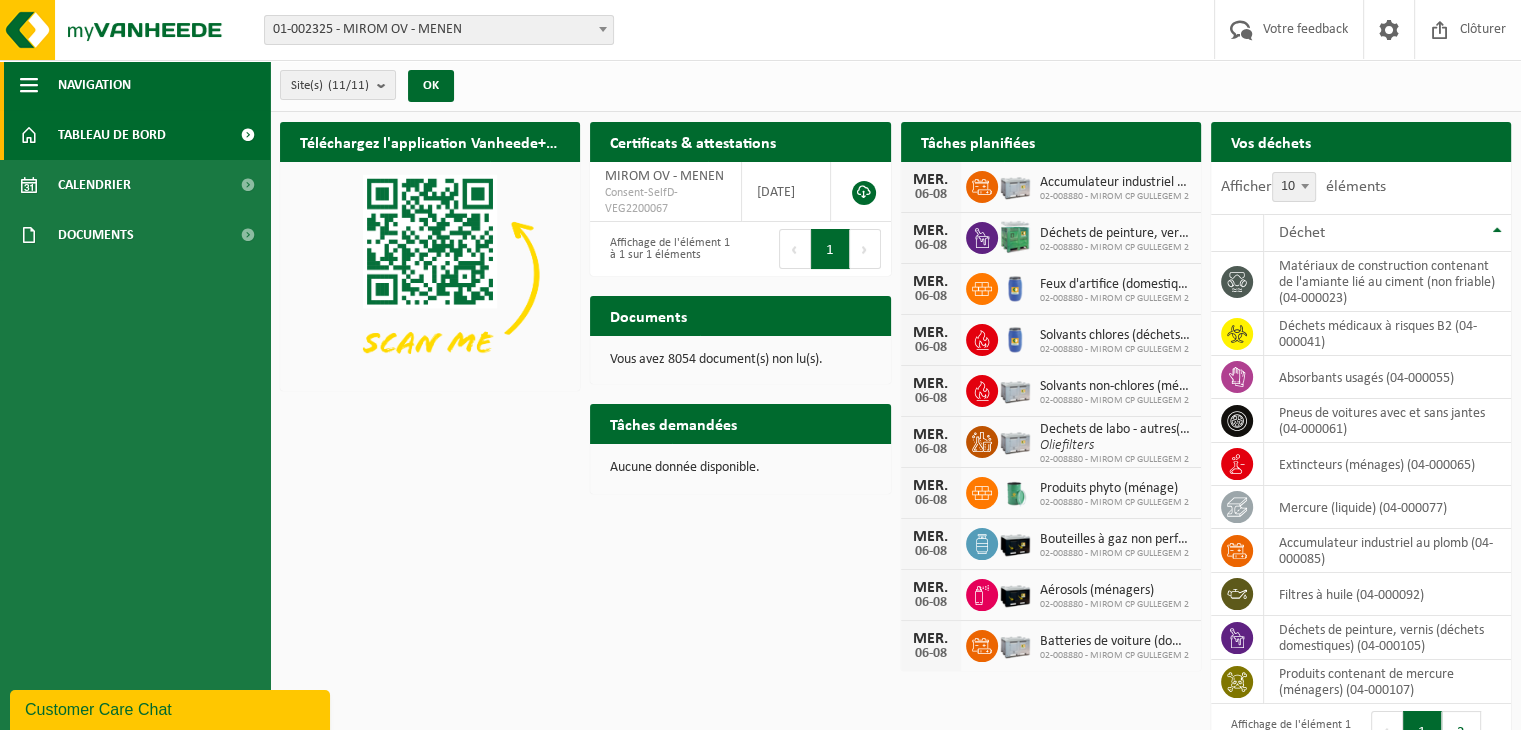 click on "Navigation" at bounding box center [94, 85] 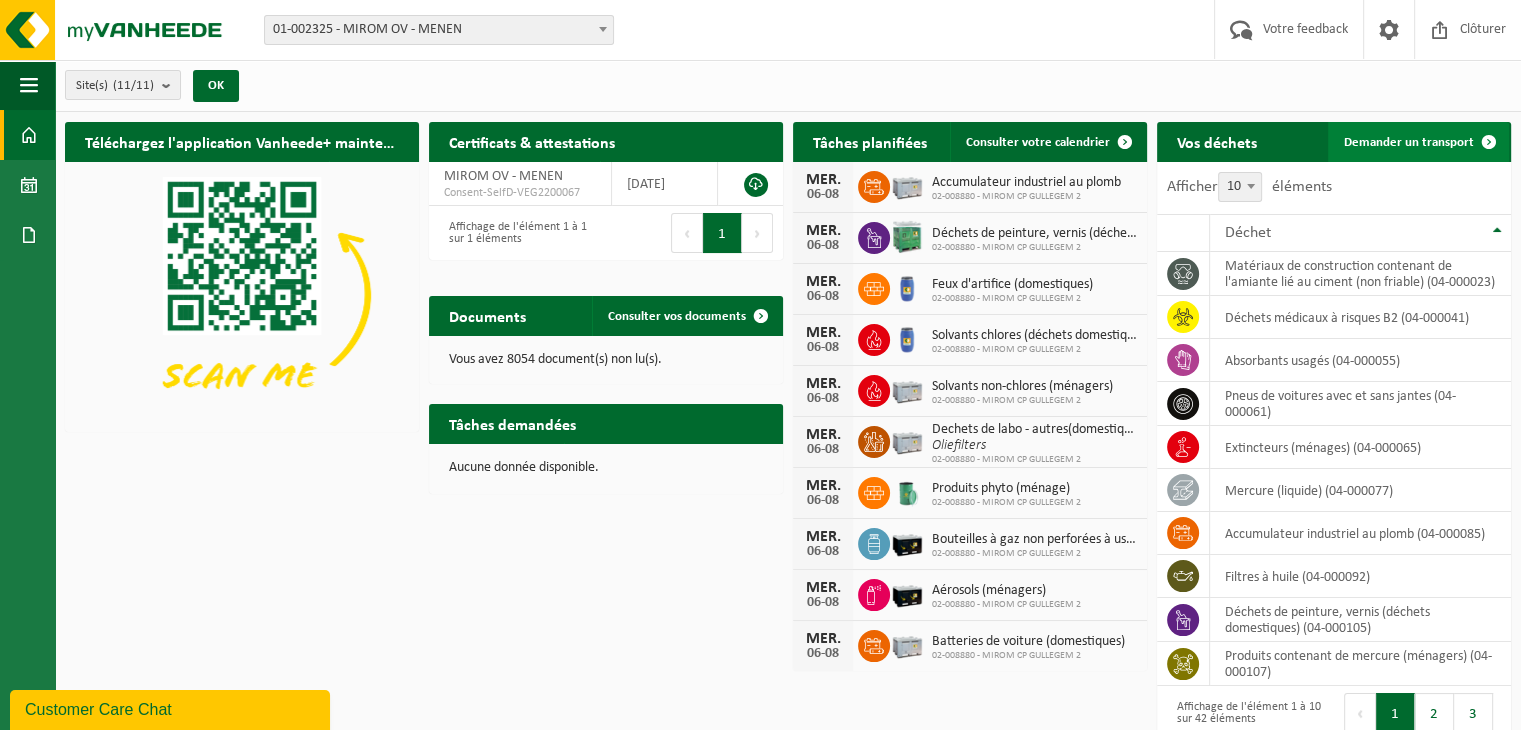 click on "Demander un transport" at bounding box center (1409, 142) 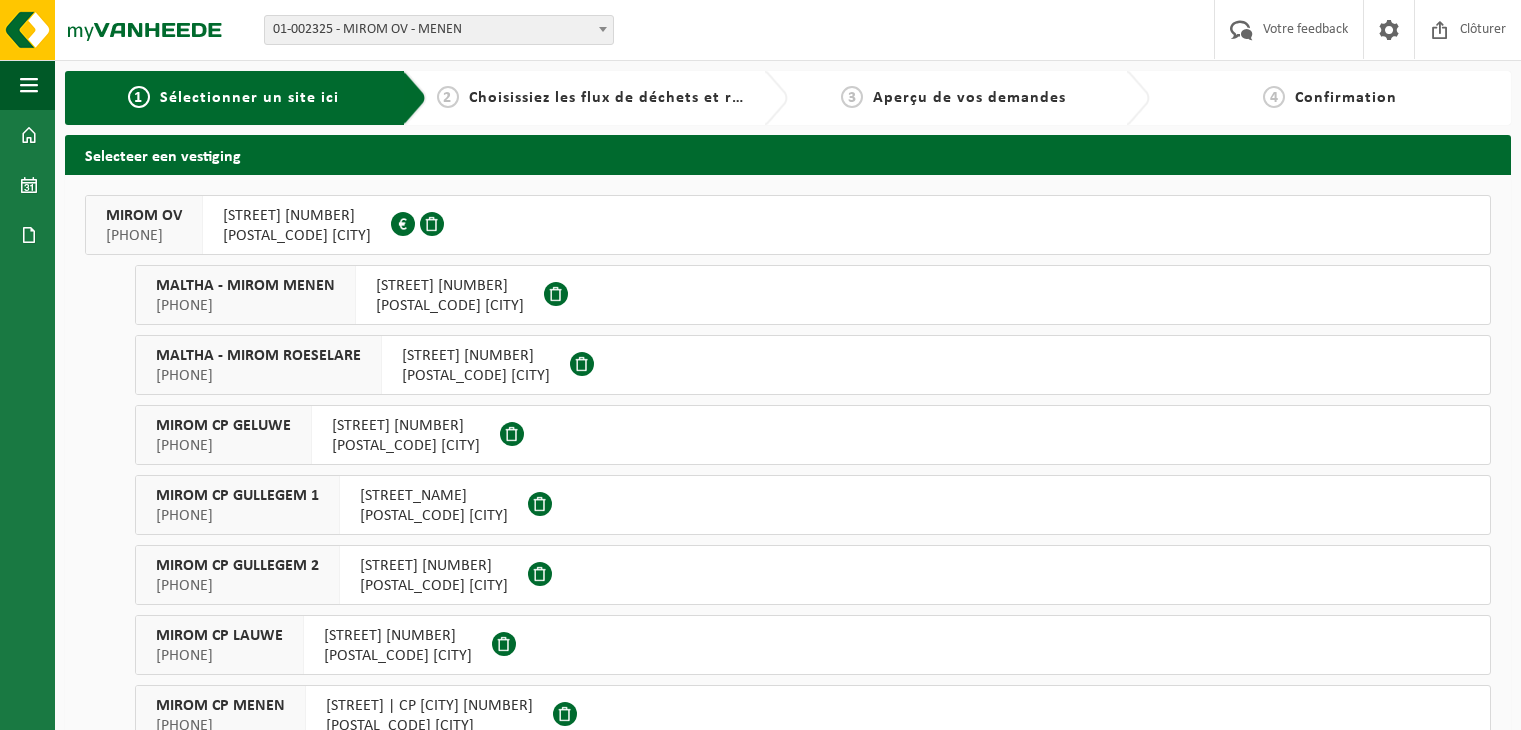 scroll, scrollTop: 0, scrollLeft: 0, axis: both 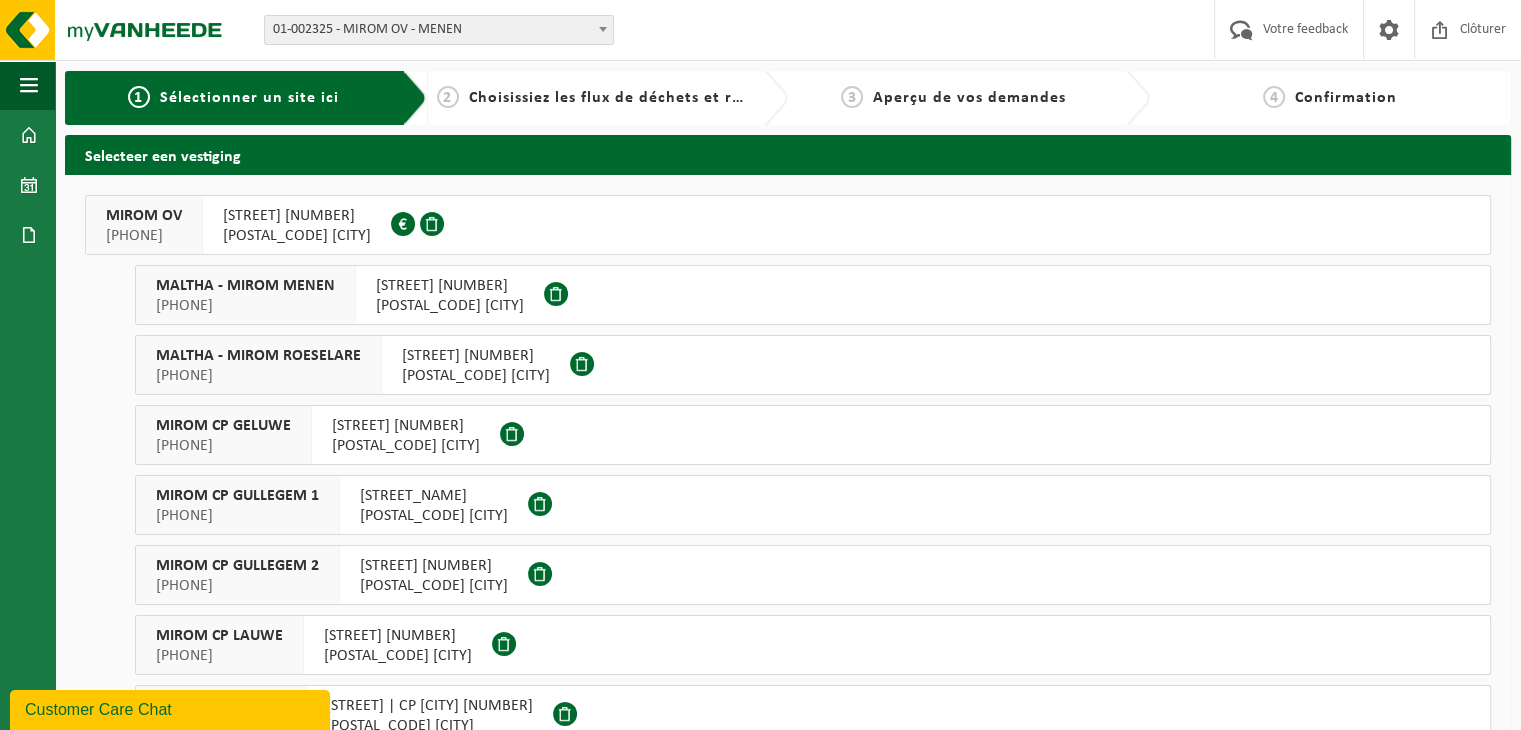click on "MIROM OV" at bounding box center [144, 216] 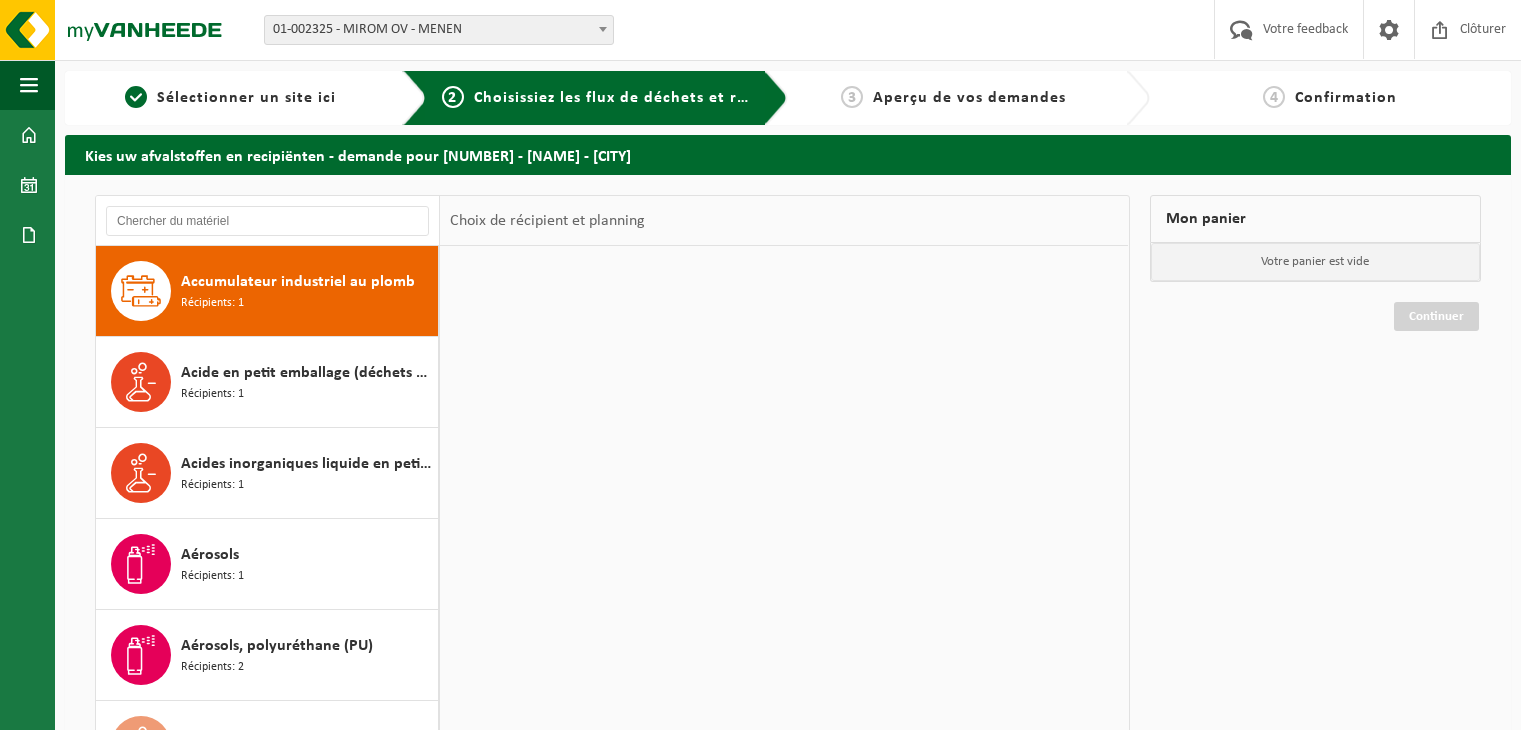 scroll, scrollTop: 0, scrollLeft: 0, axis: both 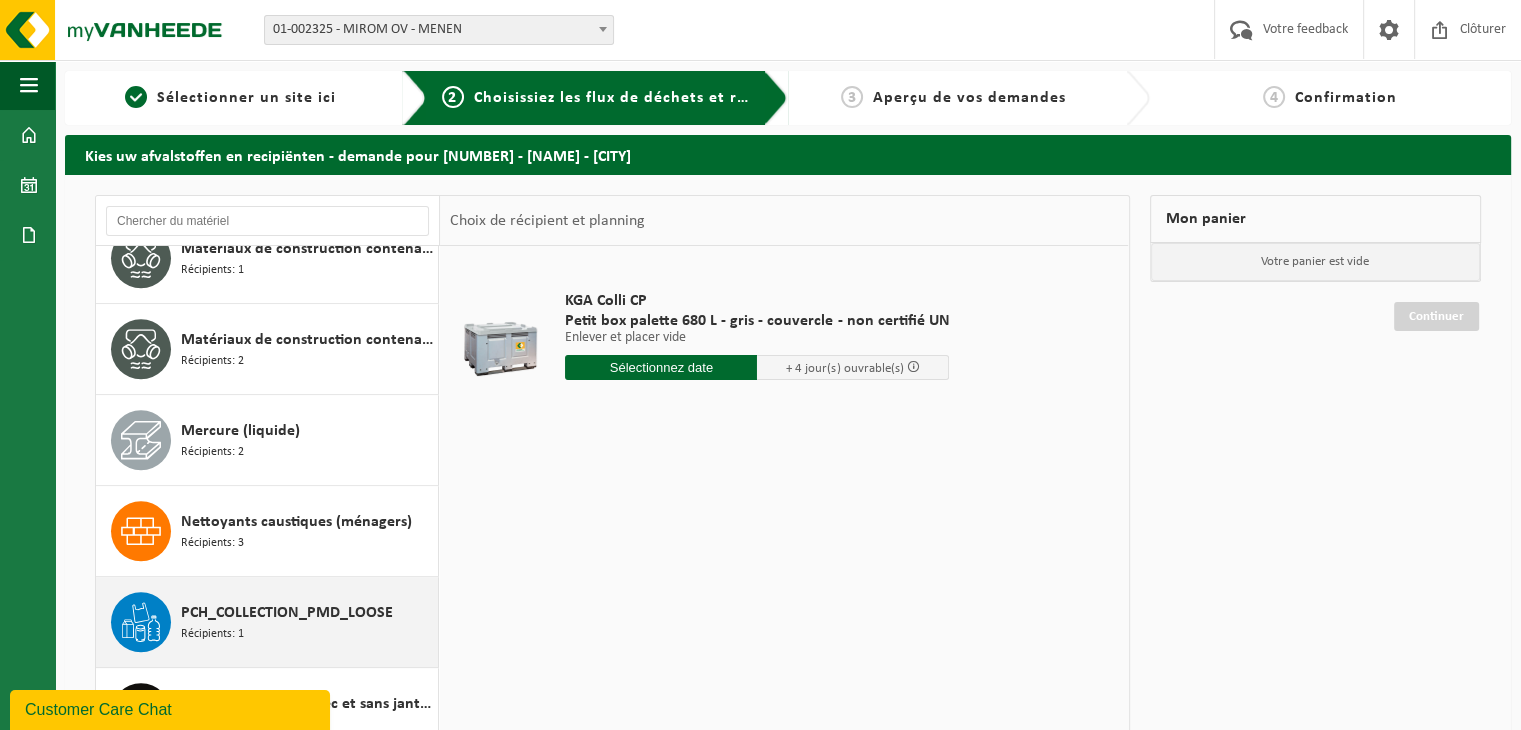 click on "PCH_COLLECTION_PMD_LOOSE" at bounding box center [287, 613] 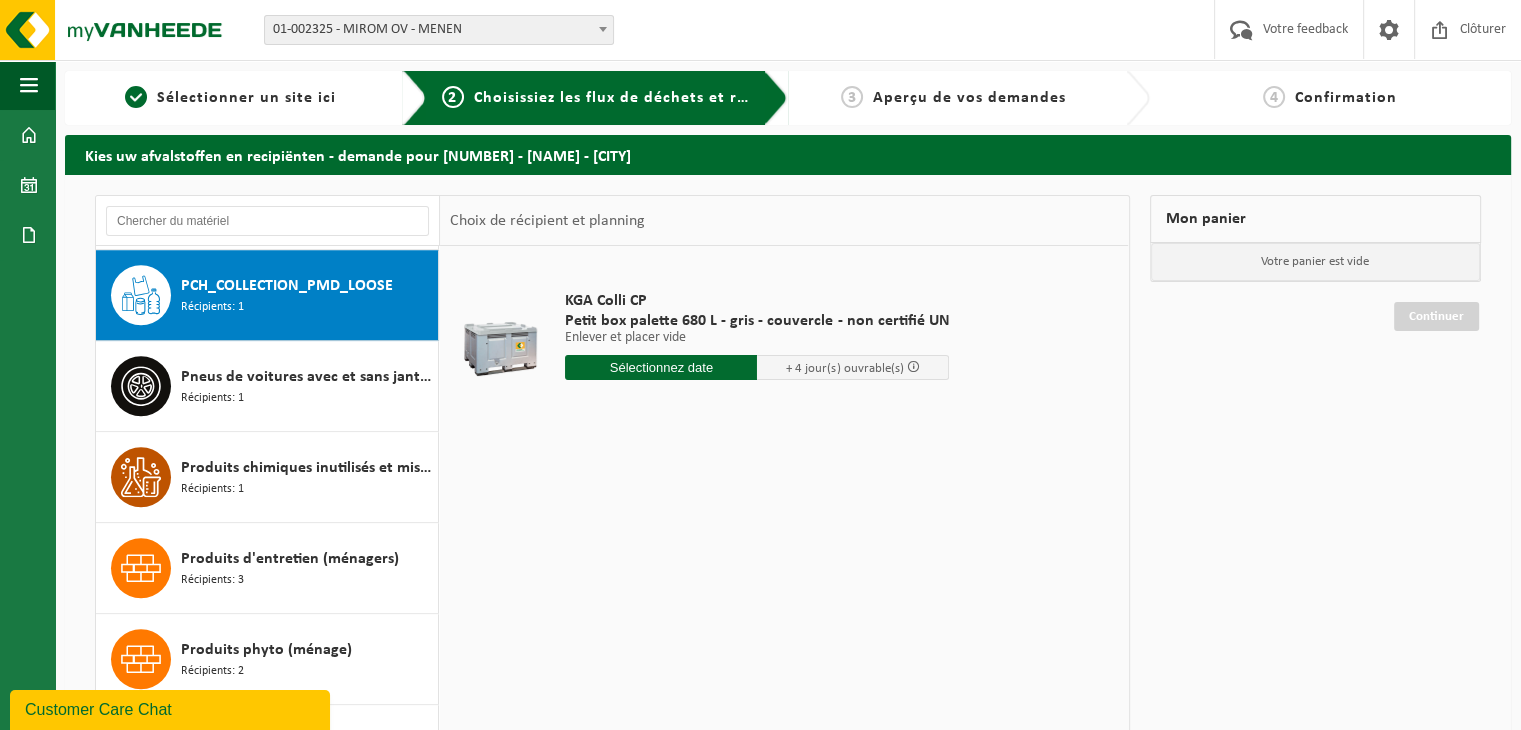 scroll, scrollTop: 1907, scrollLeft: 0, axis: vertical 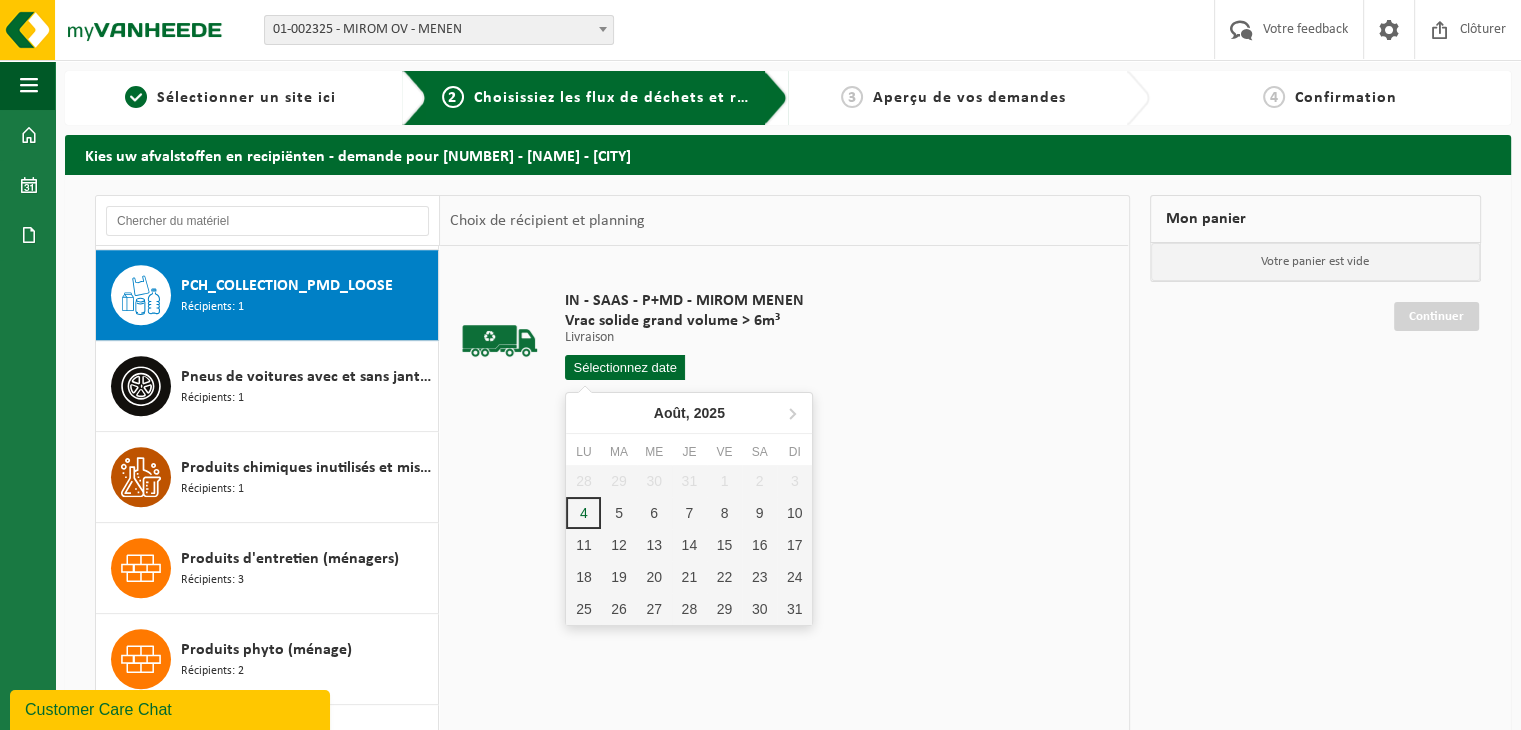 click at bounding box center [625, 367] 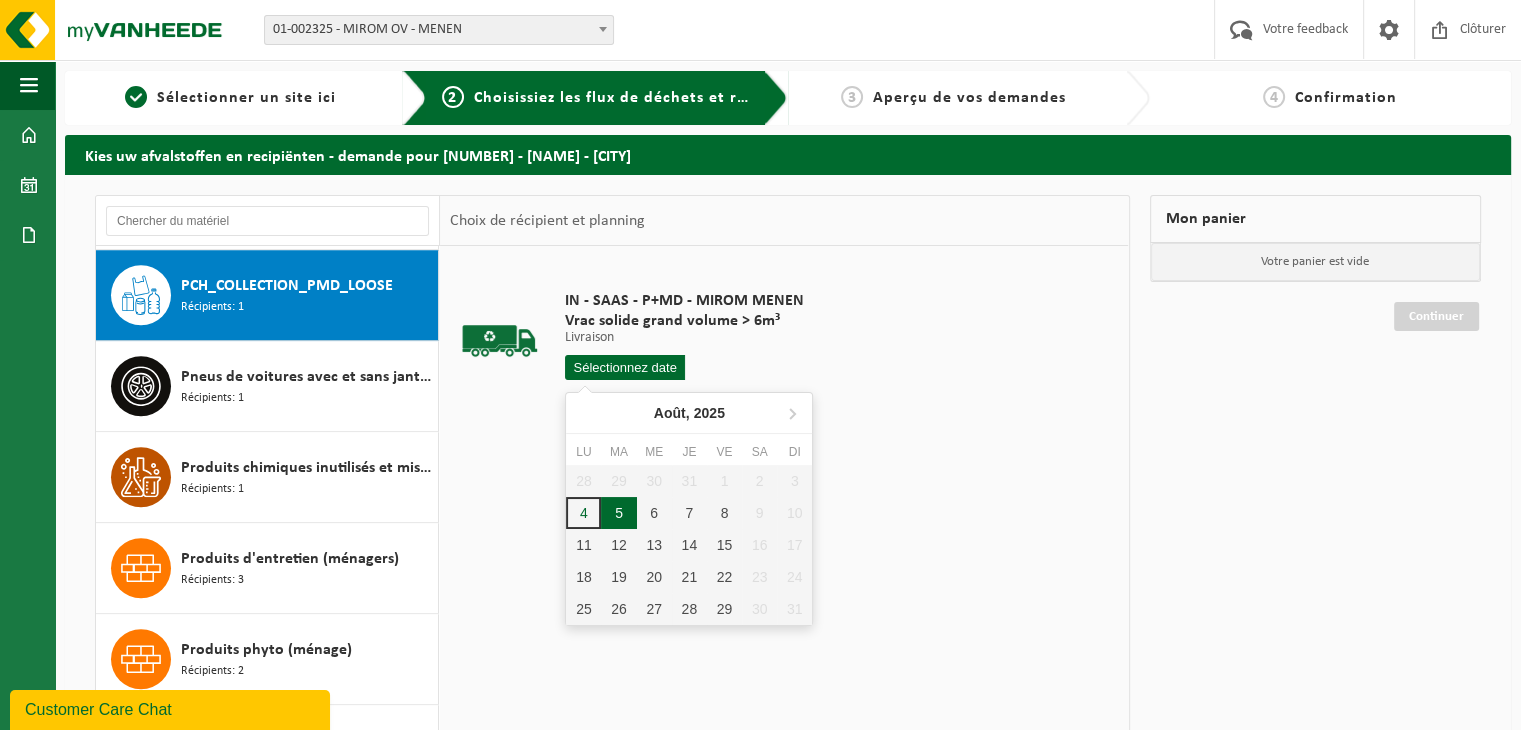click on "5" at bounding box center [618, 513] 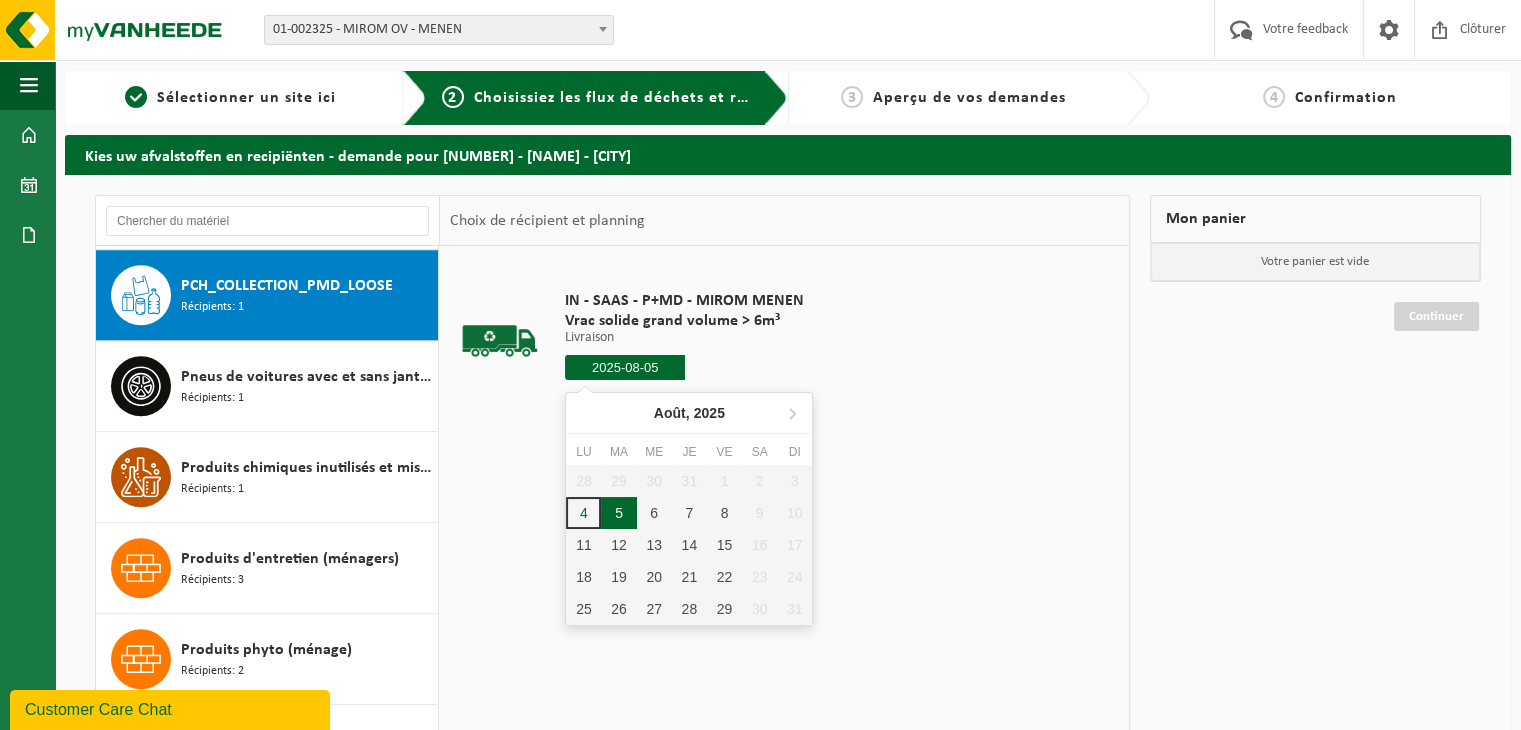 type on "à partir de 2025-08-05" 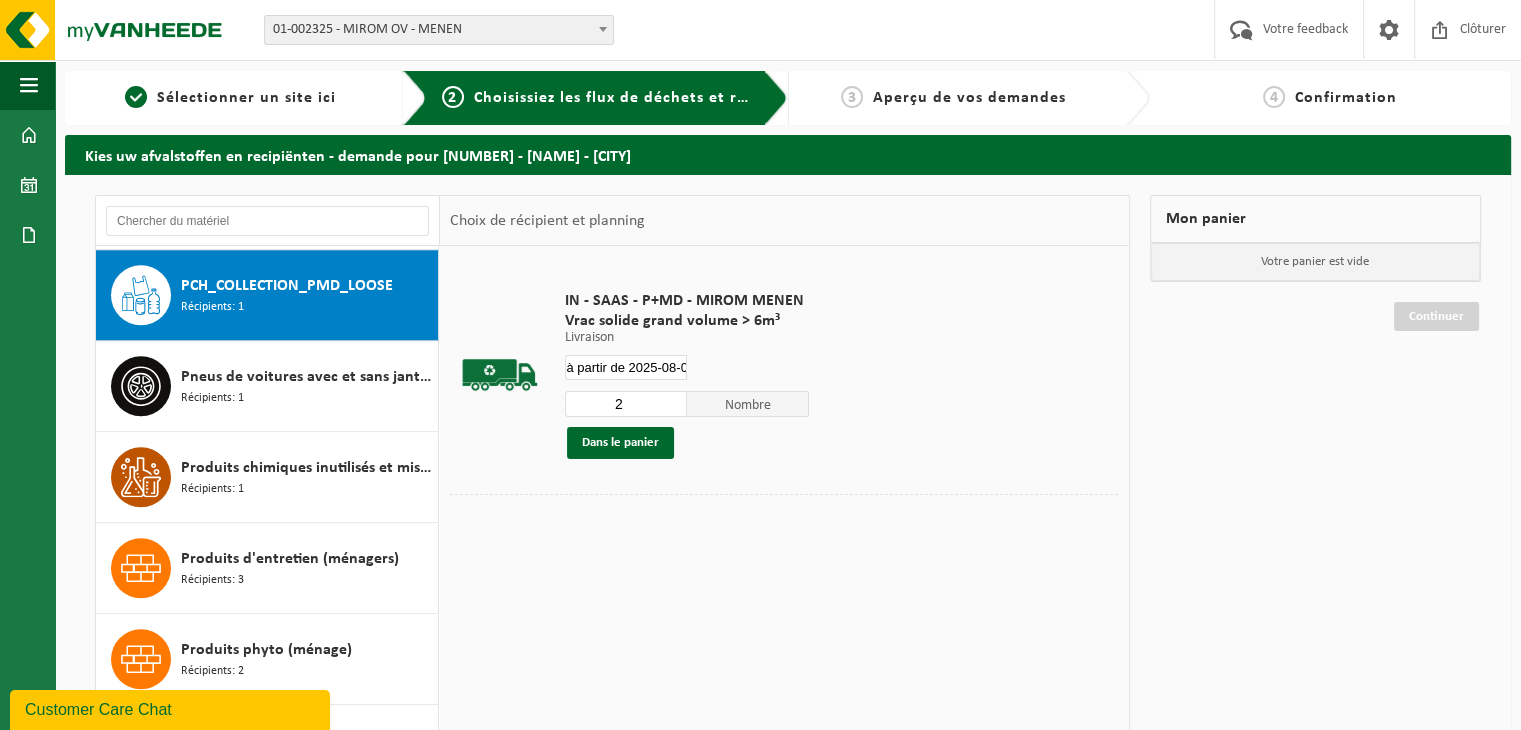 click on "2" at bounding box center [626, 404] 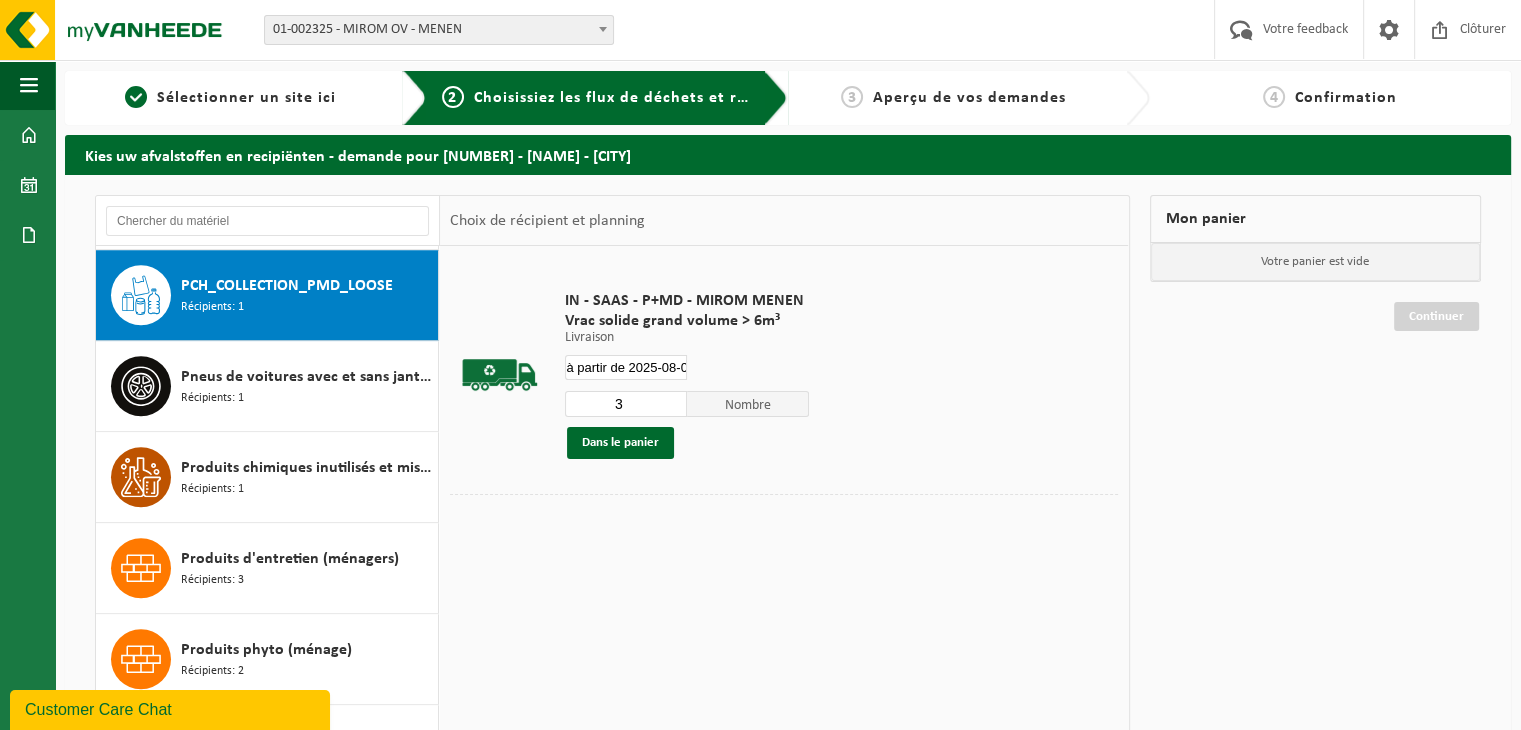 click on "3" at bounding box center (626, 404) 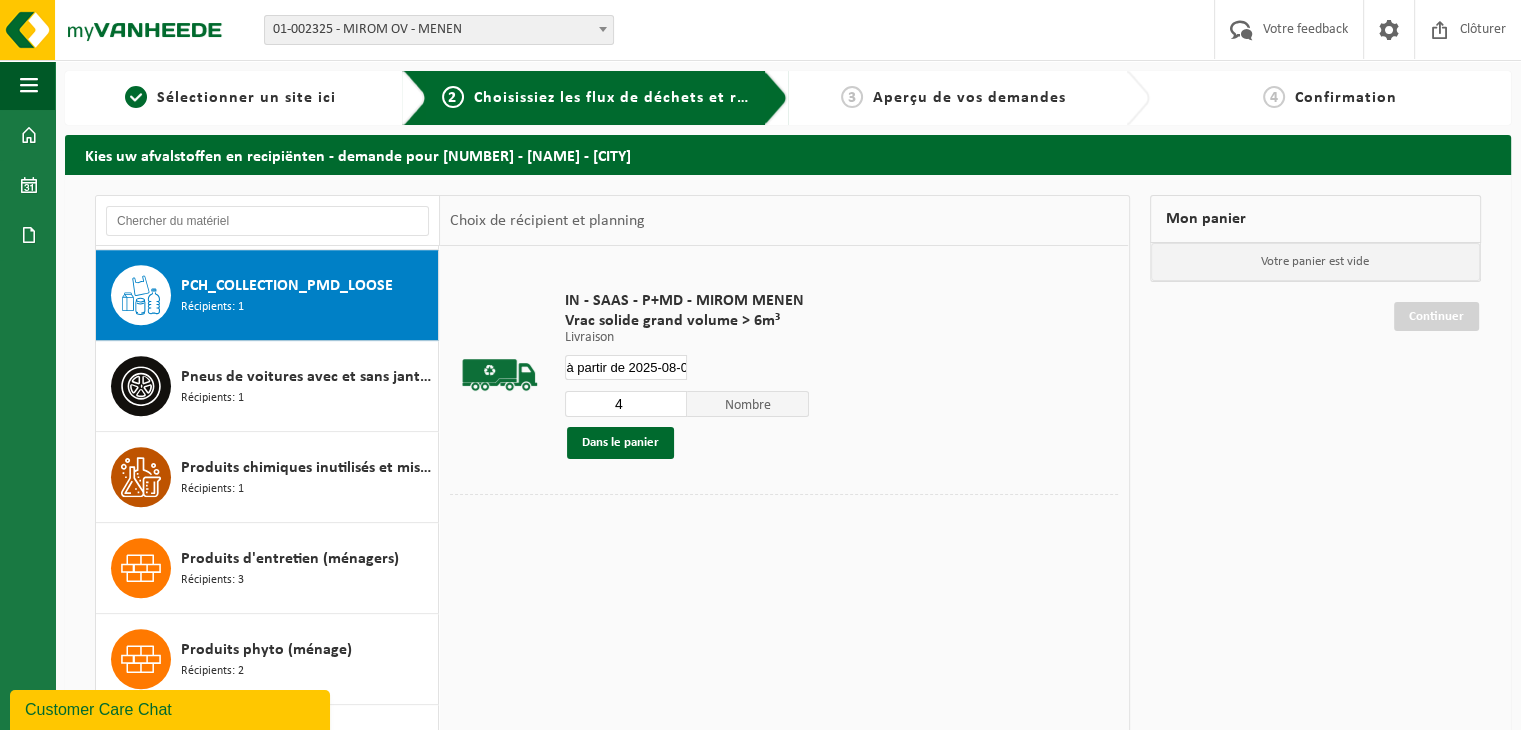 click on "4" at bounding box center (626, 404) 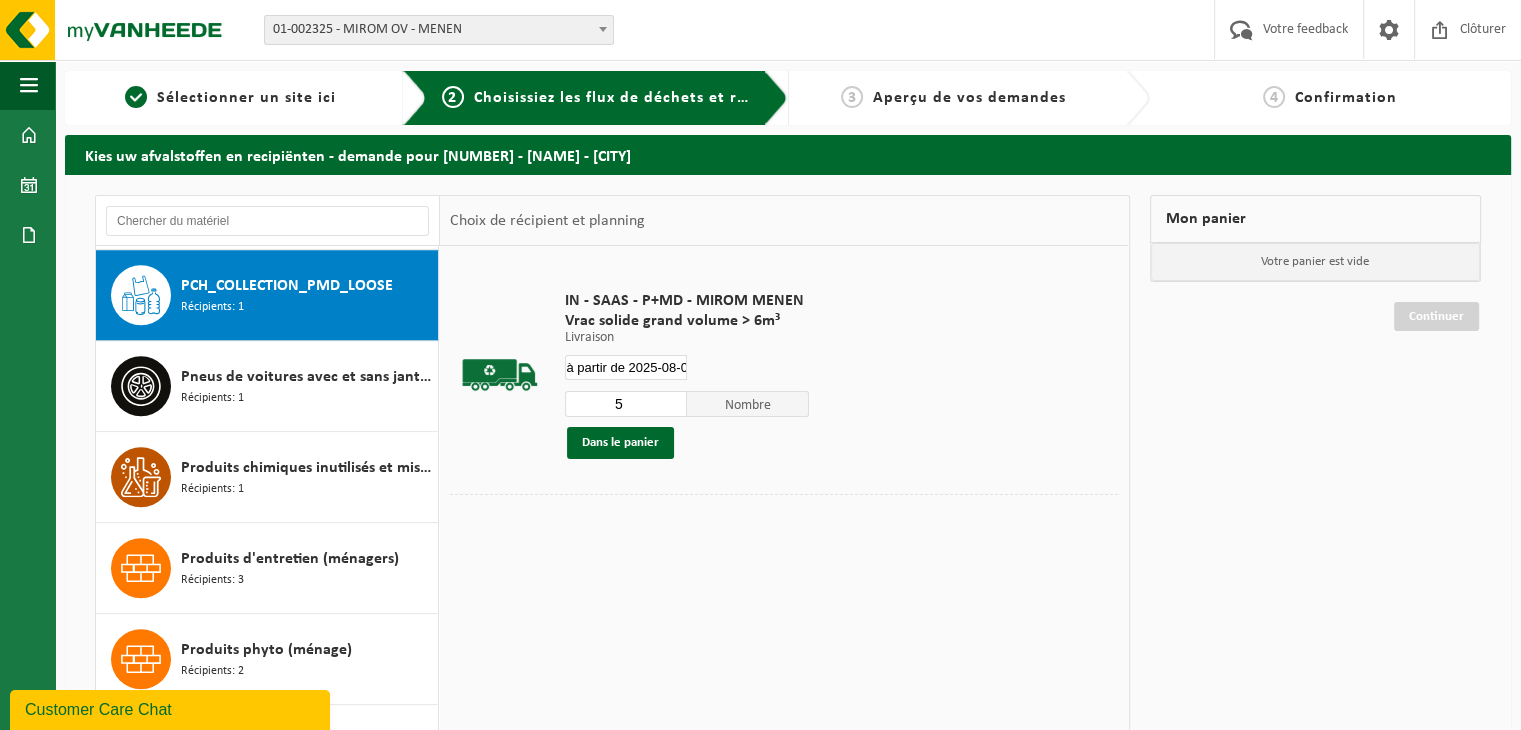 type on "5" 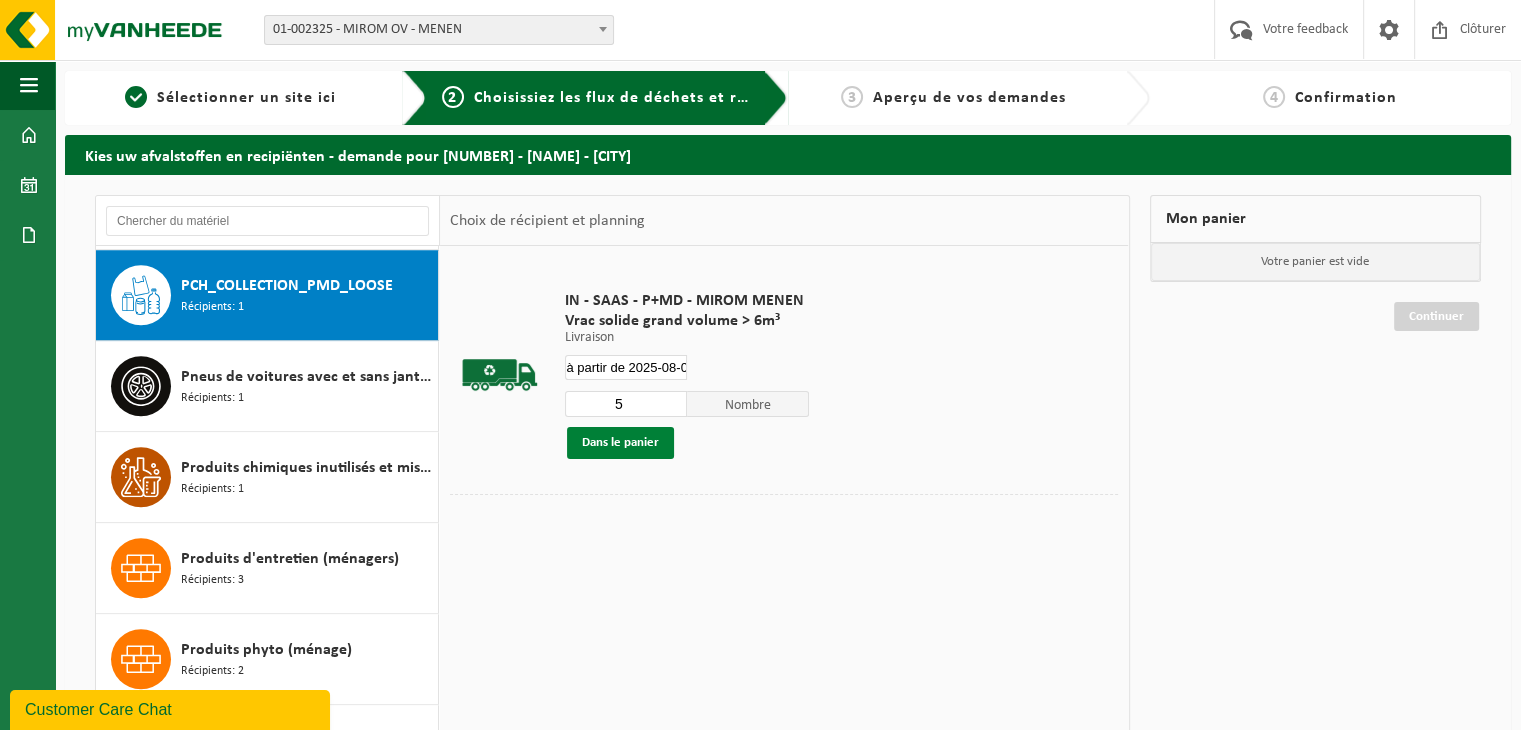 click on "Dans le panier" at bounding box center (620, 443) 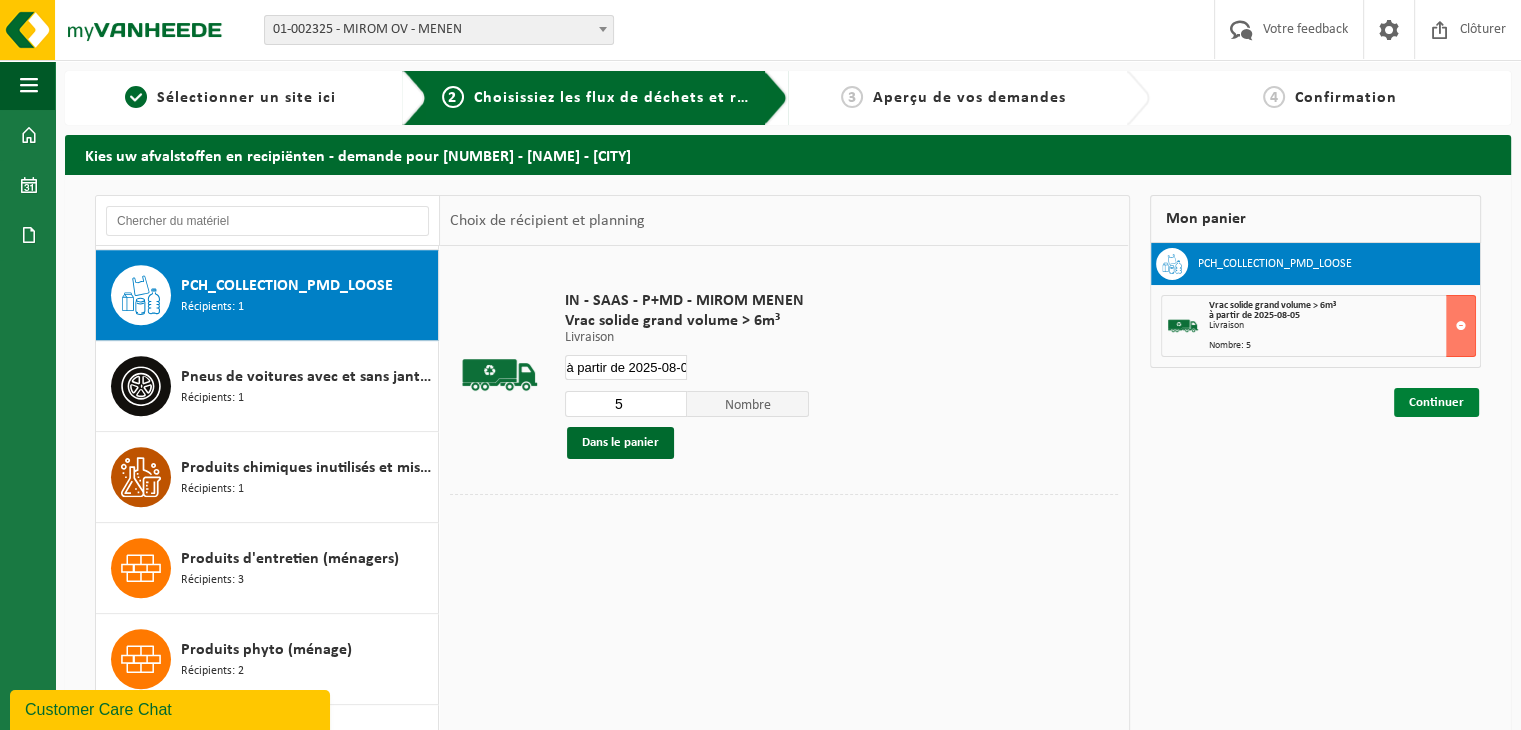 click on "Continuer" at bounding box center (1436, 402) 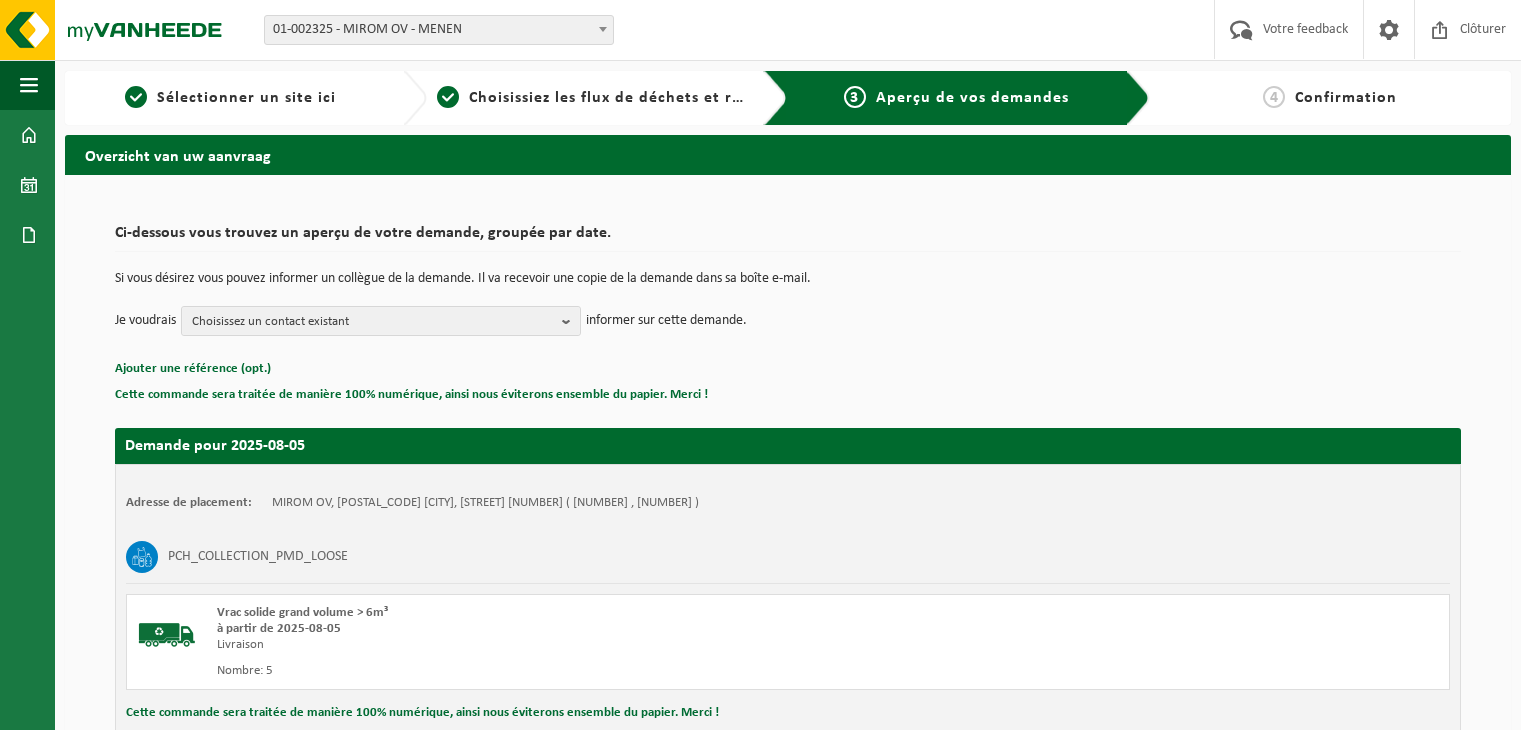 scroll, scrollTop: 0, scrollLeft: 0, axis: both 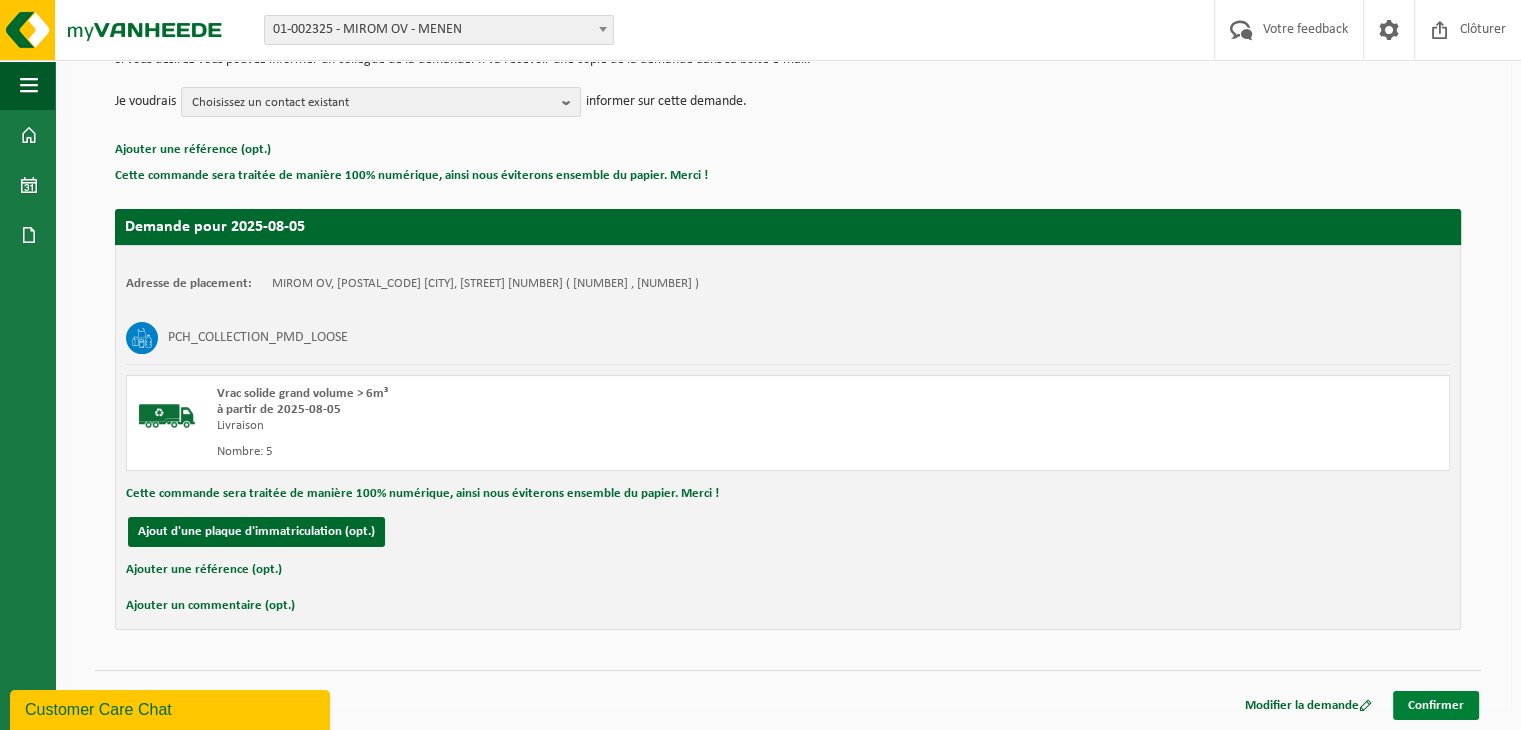 click on "Confirmer" at bounding box center (1436, 705) 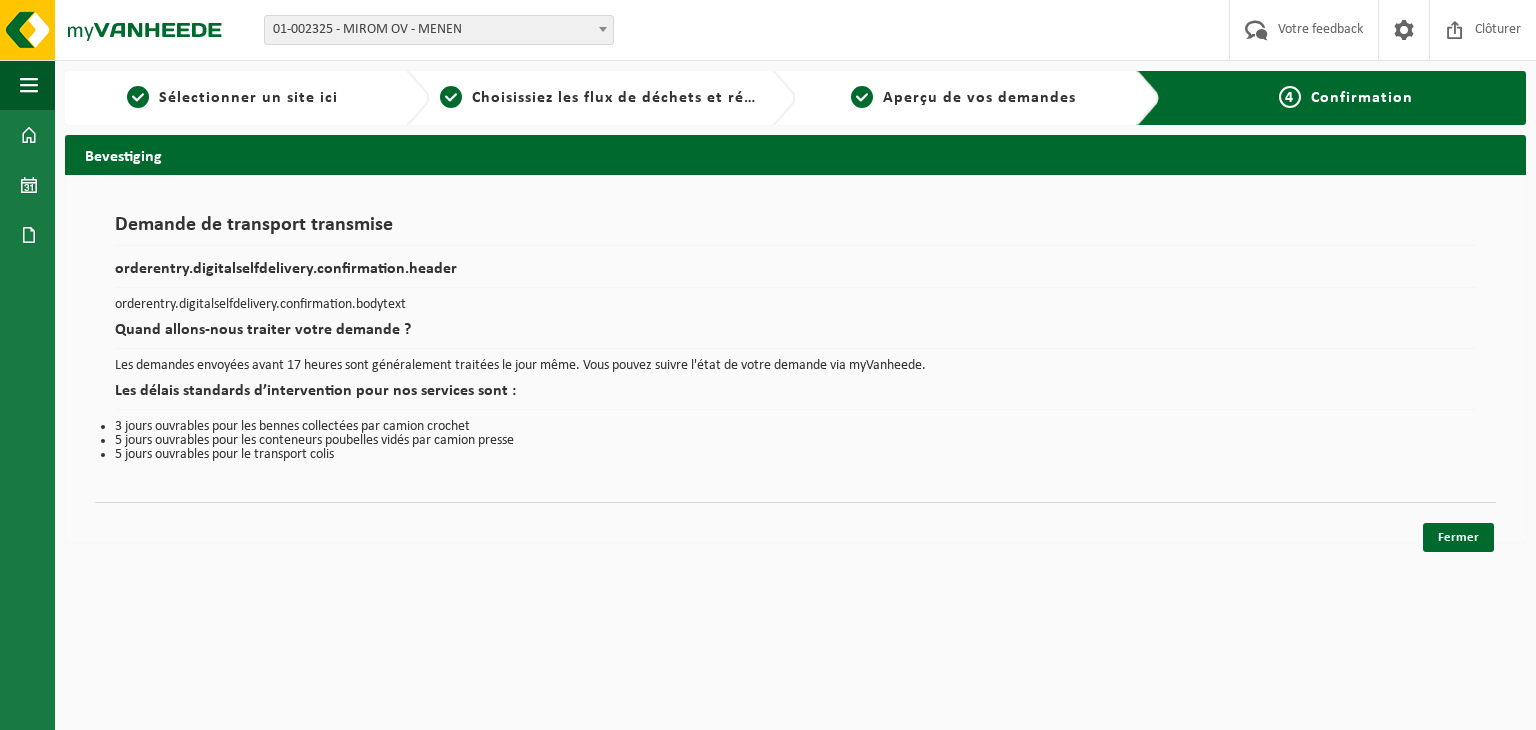 scroll, scrollTop: 0, scrollLeft: 0, axis: both 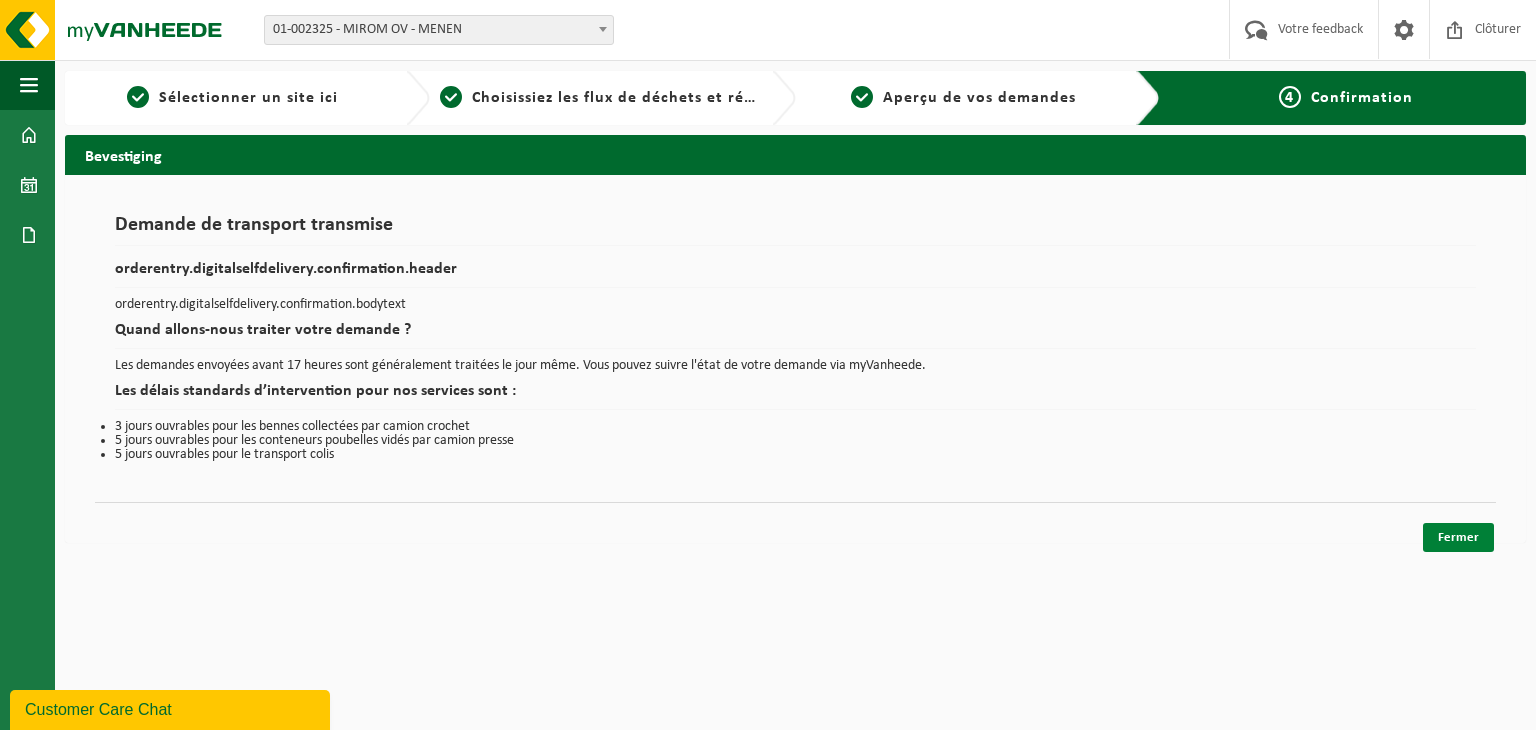 click on "Fermer" at bounding box center (1458, 537) 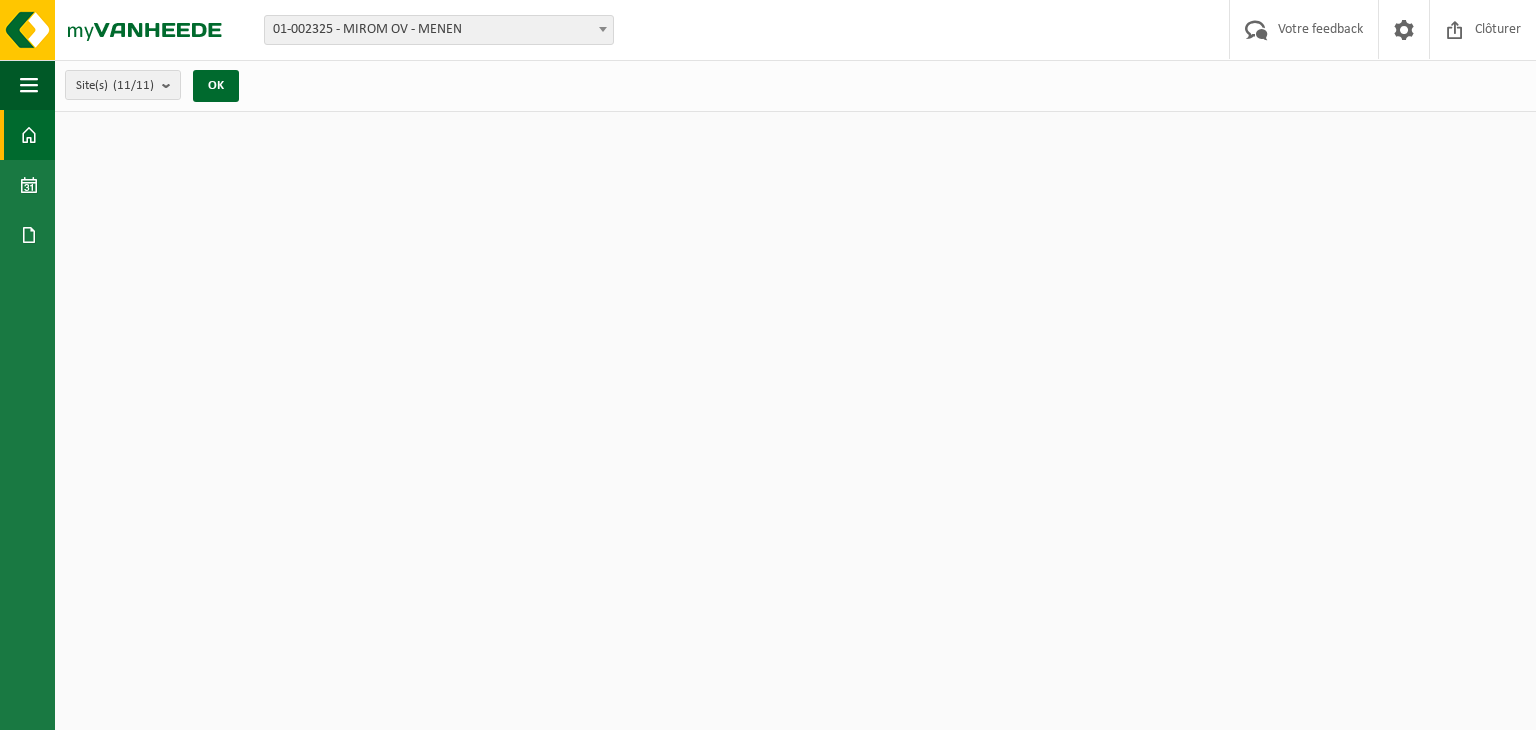 scroll, scrollTop: 0, scrollLeft: 0, axis: both 